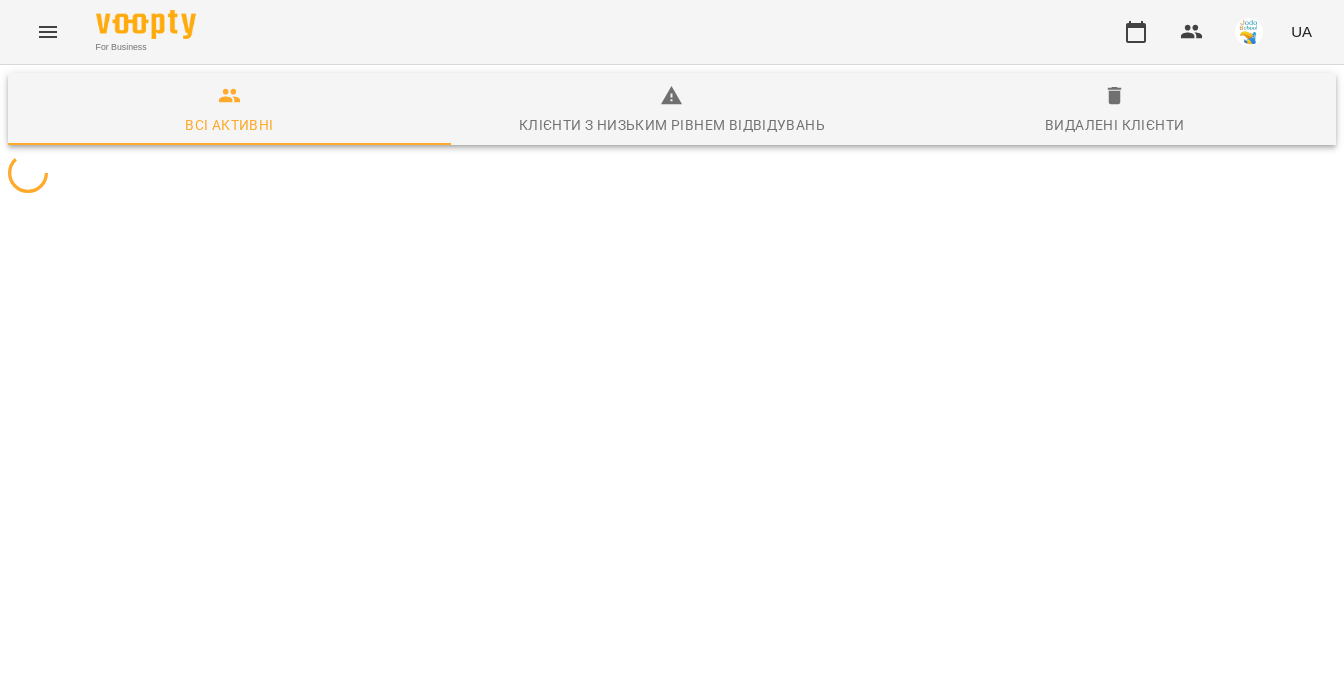 scroll, scrollTop: 0, scrollLeft: 0, axis: both 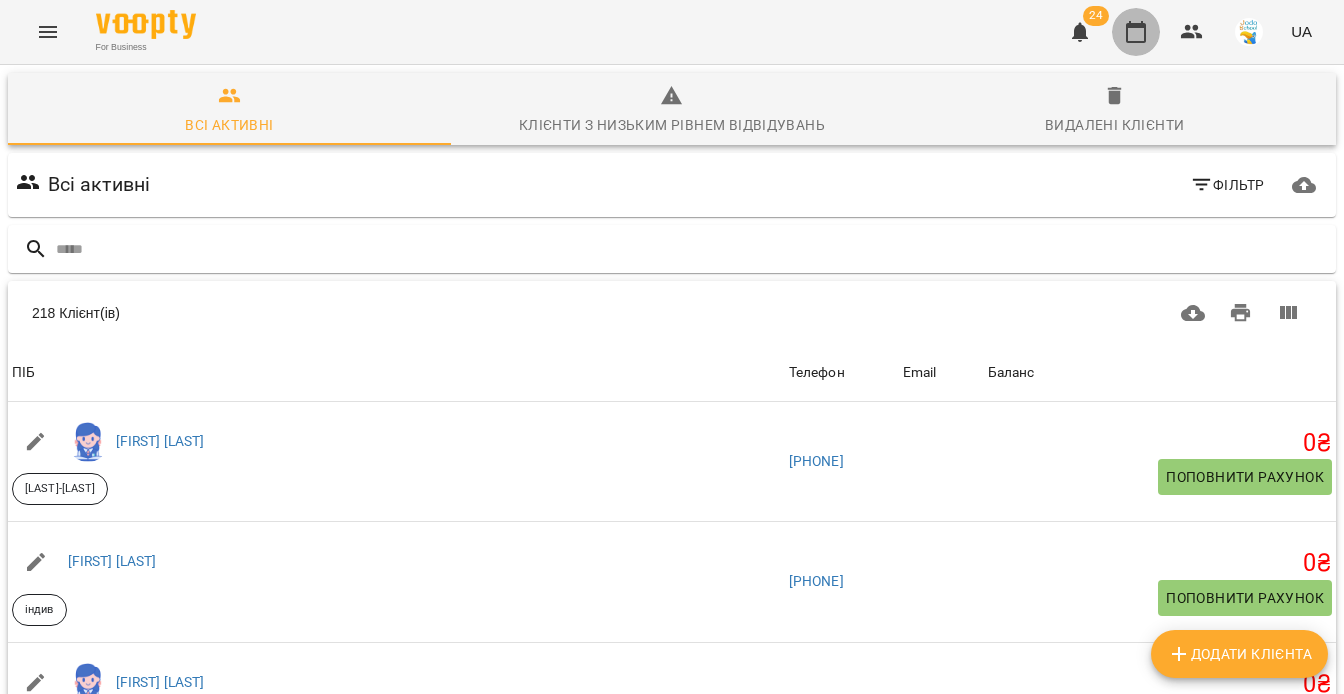 click 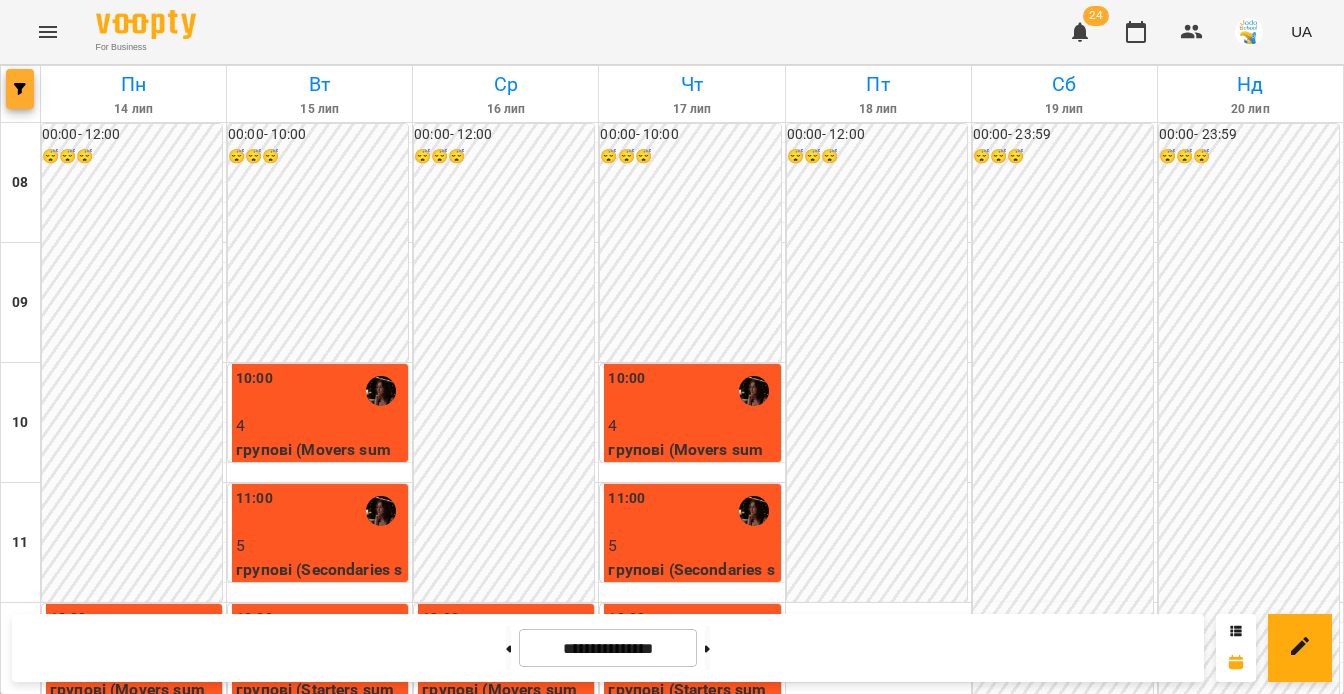 click 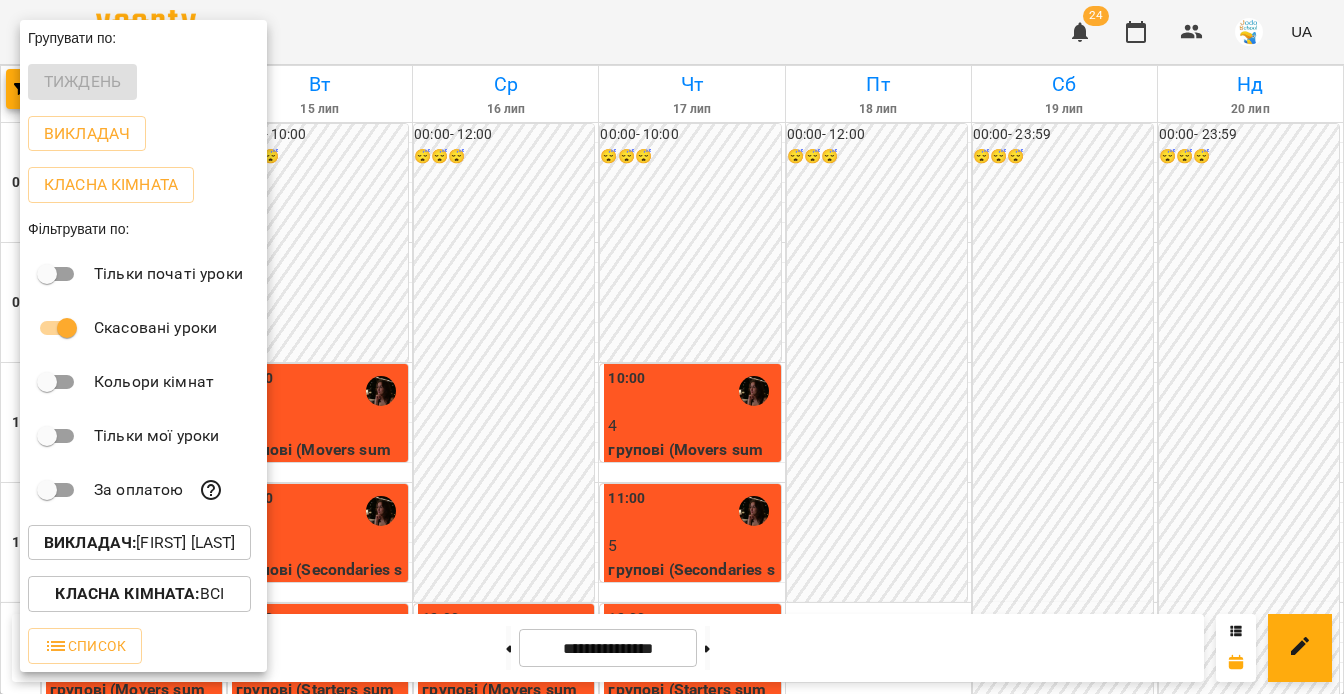 click at bounding box center (672, 347) 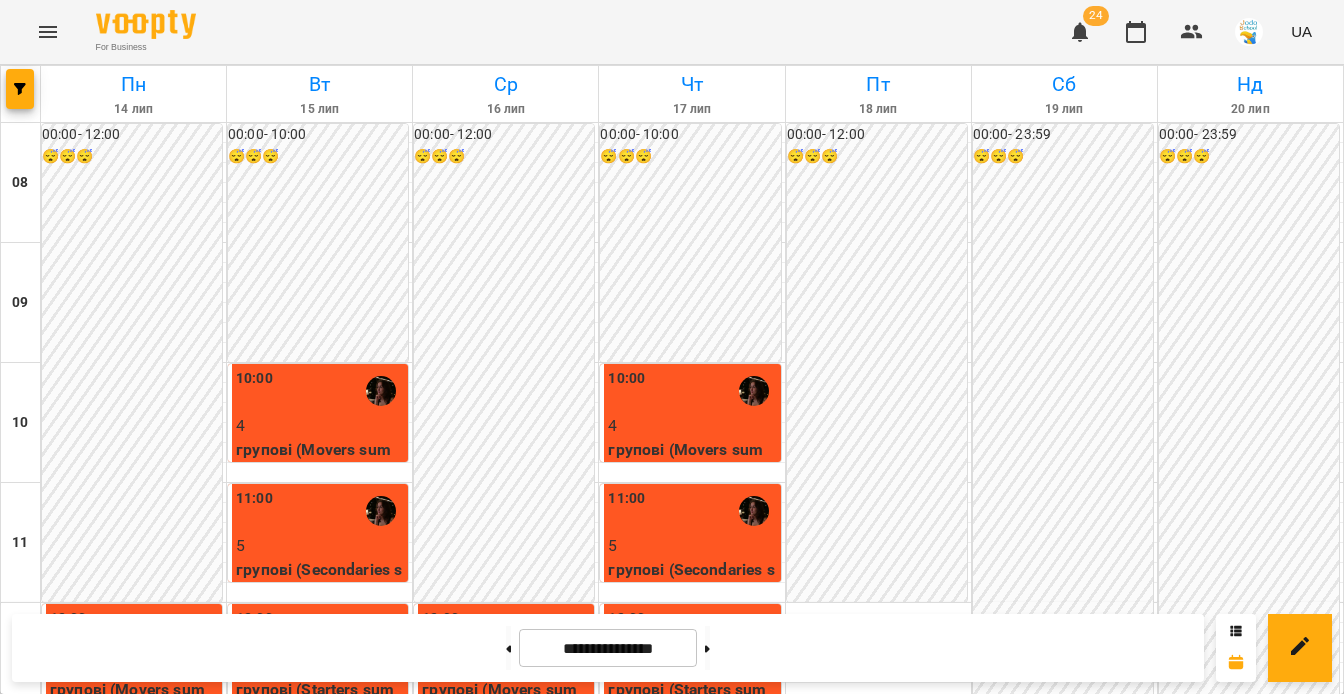 scroll, scrollTop: 543, scrollLeft: 0, axis: vertical 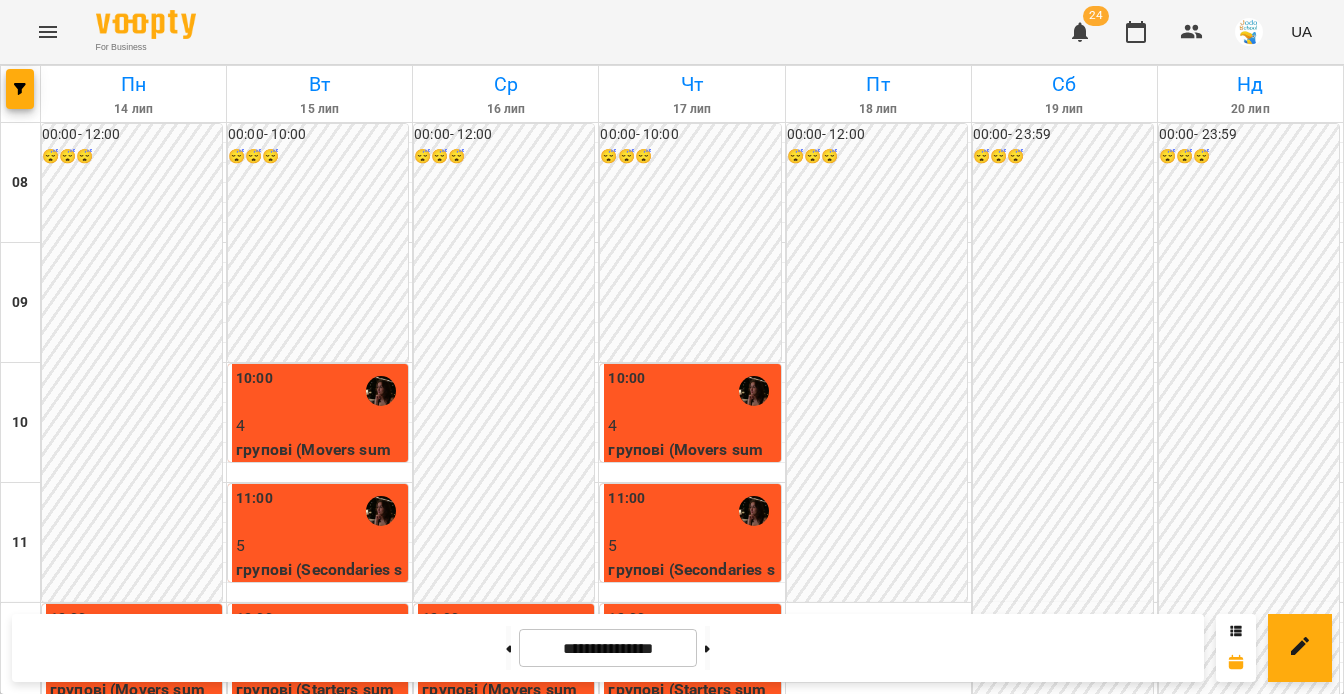 click on "0" at bounding box center (506, 906) 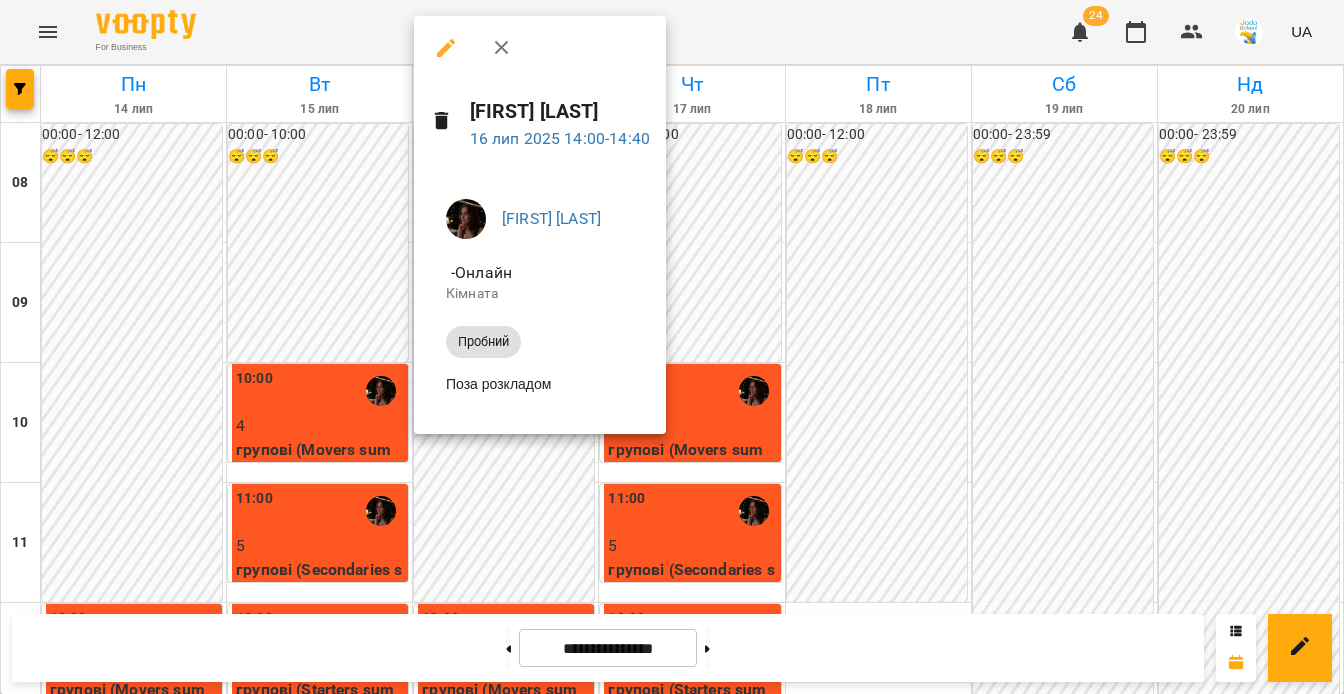 click 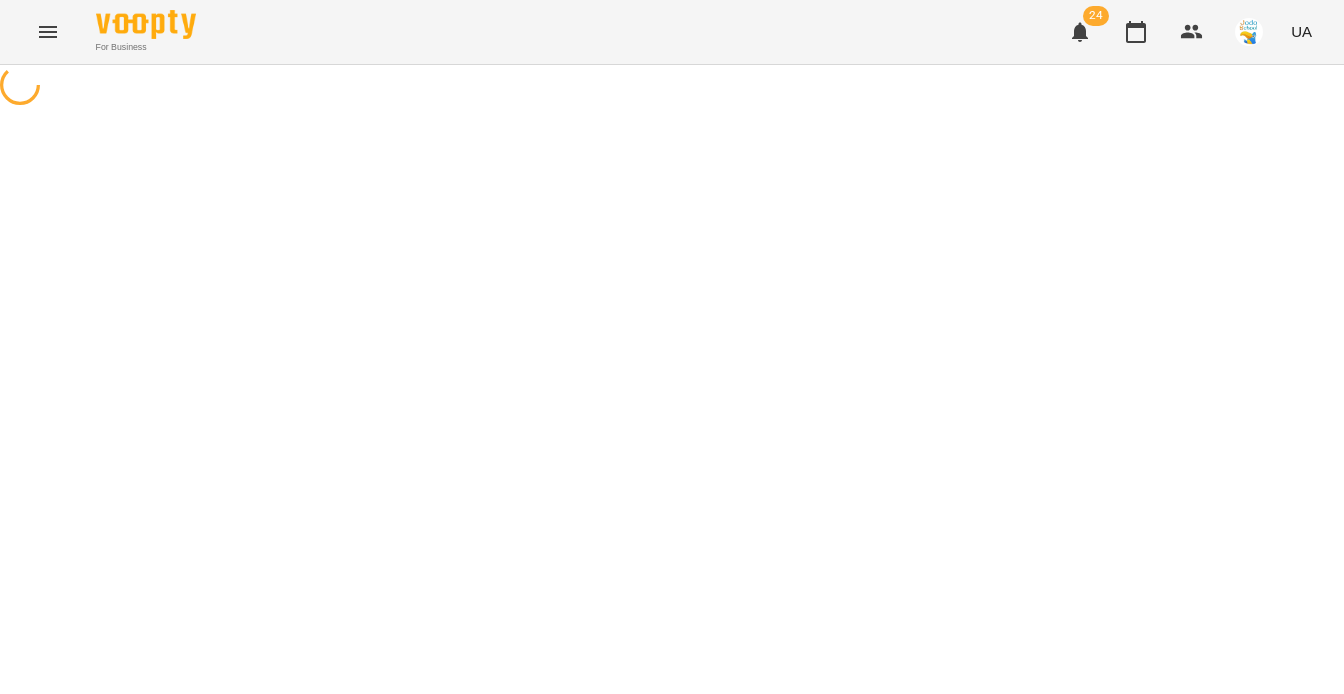 select on "*******" 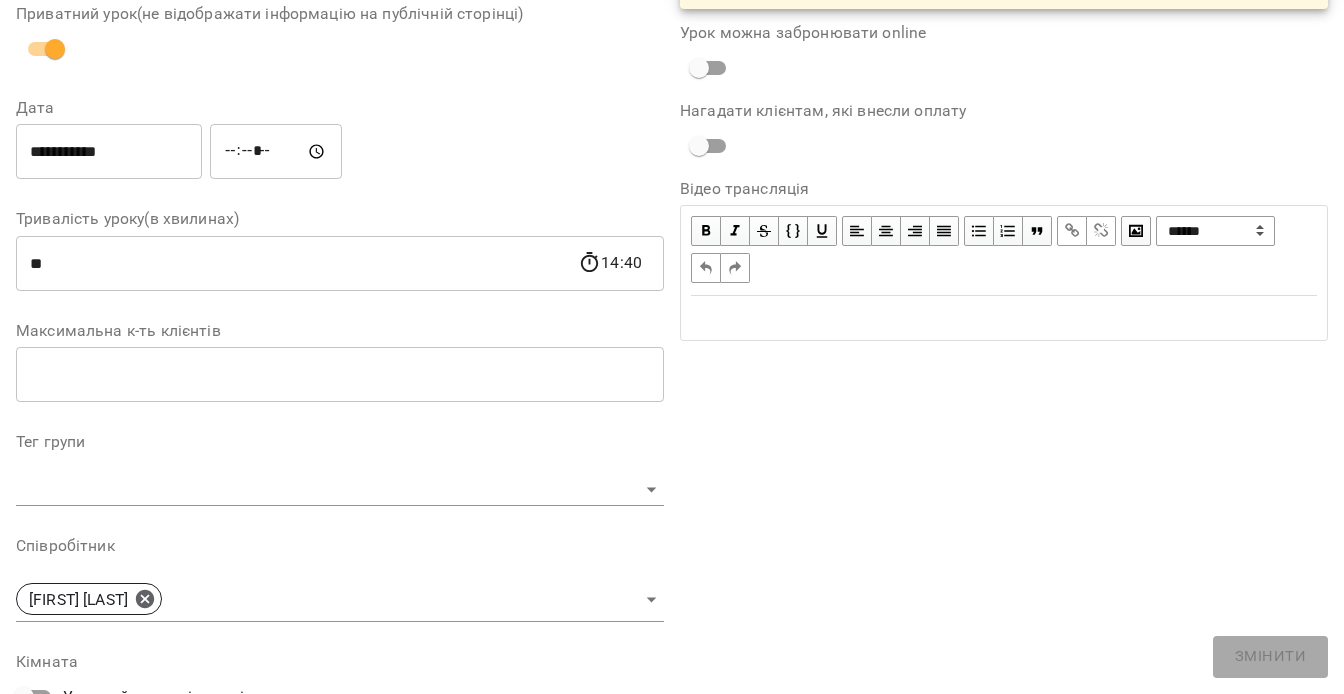 scroll, scrollTop: 0, scrollLeft: 0, axis: both 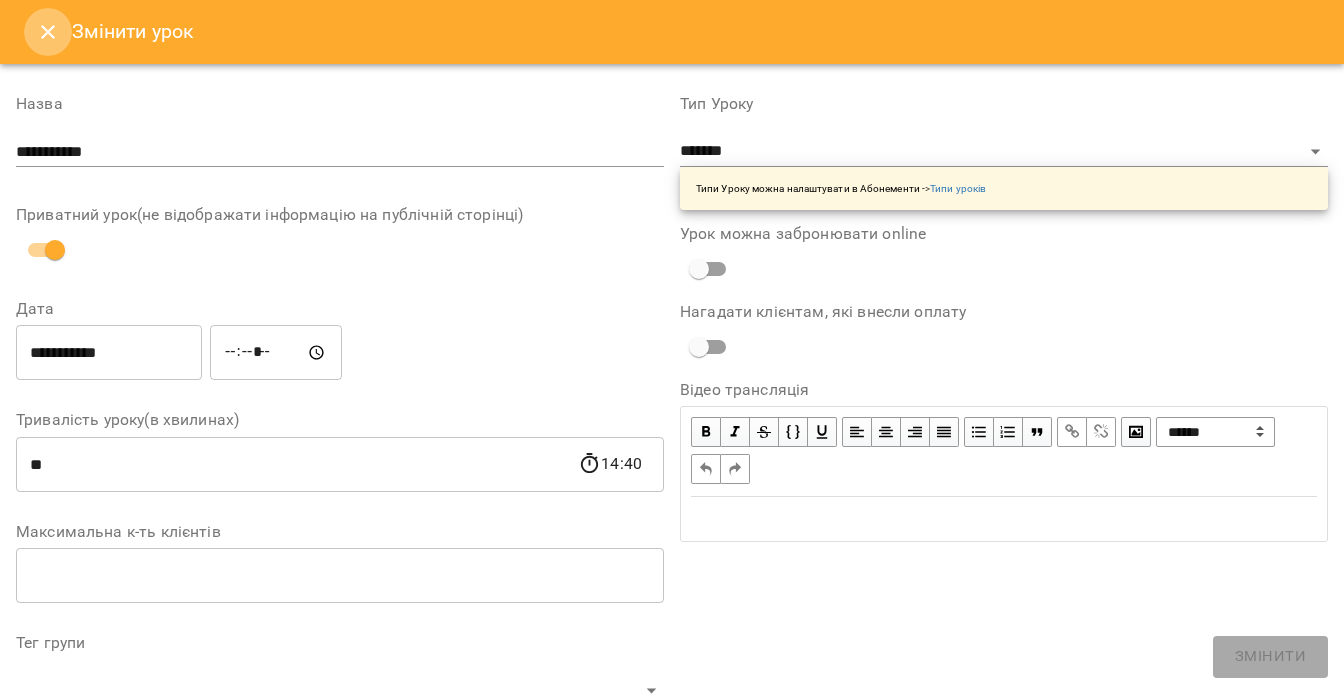click 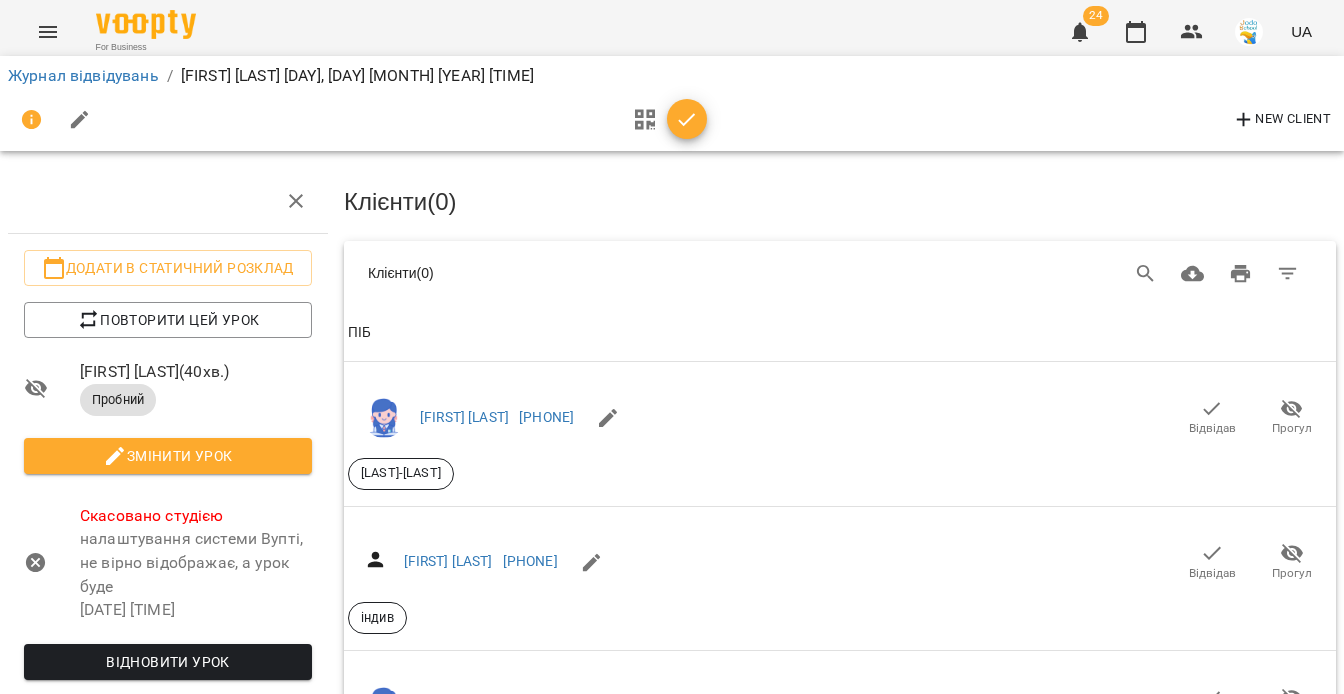 scroll, scrollTop: 103, scrollLeft: 0, axis: vertical 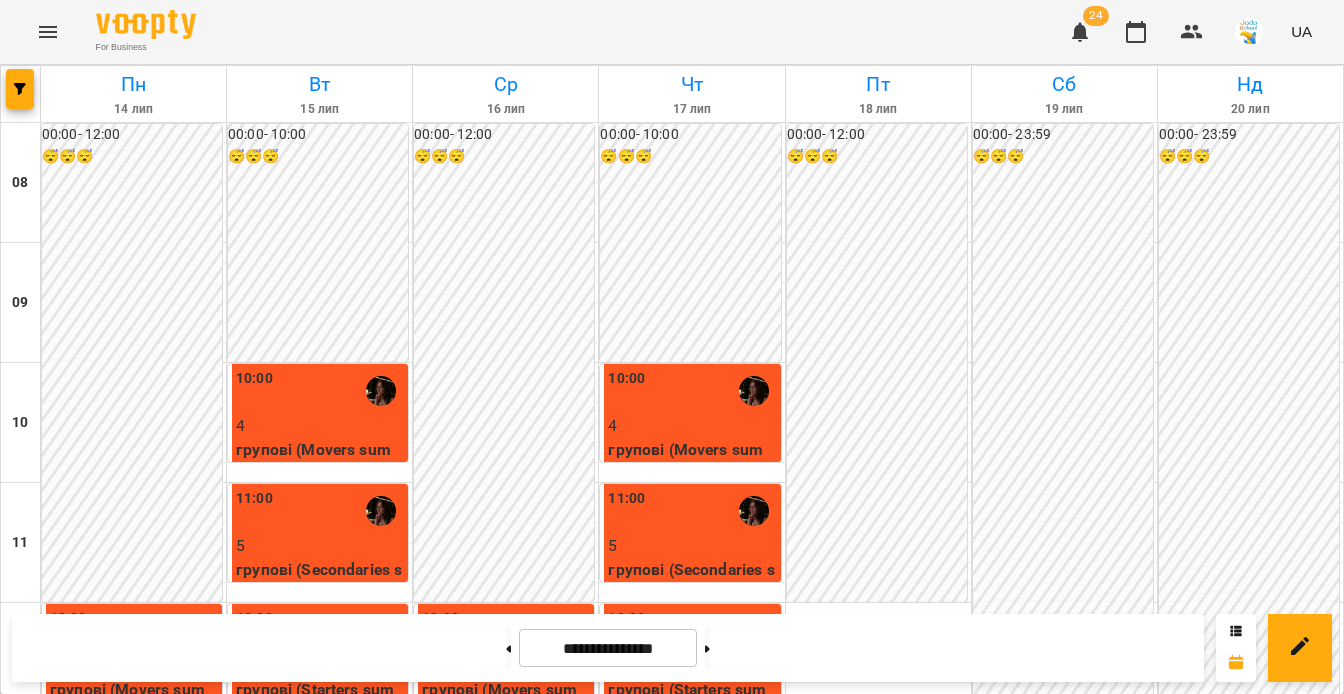 click at bounding box center (505, 933) 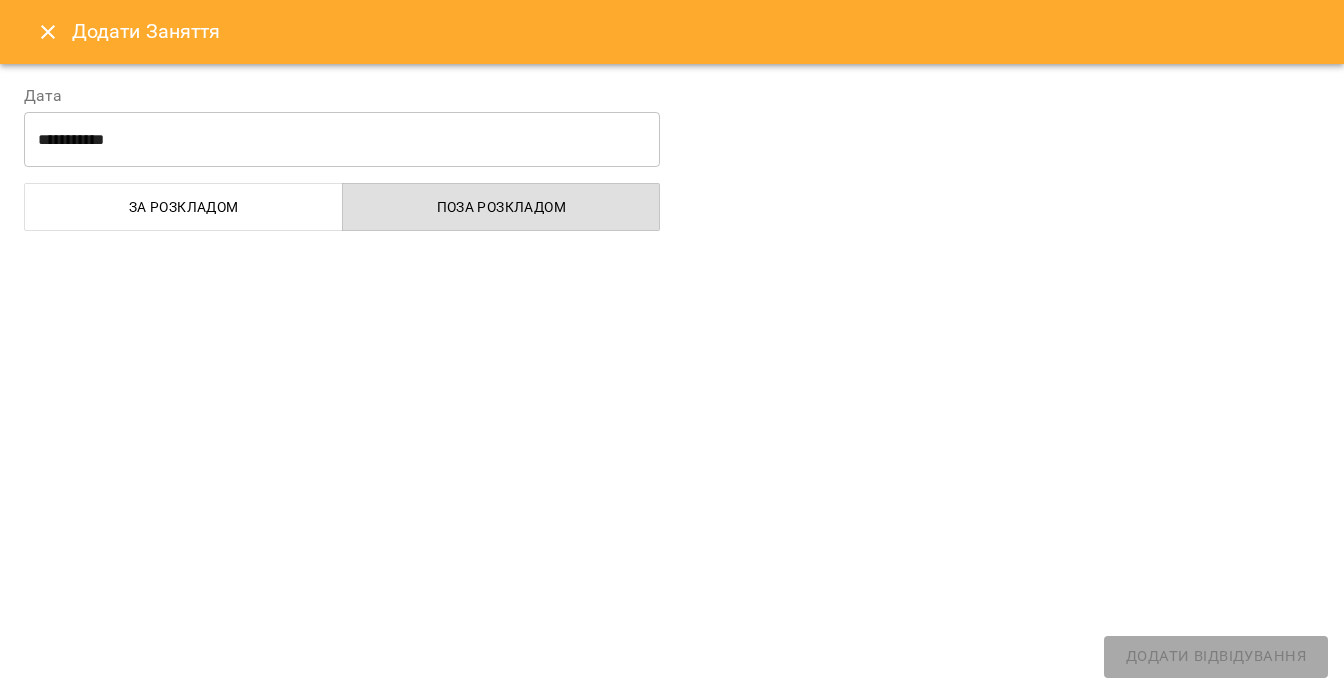 select 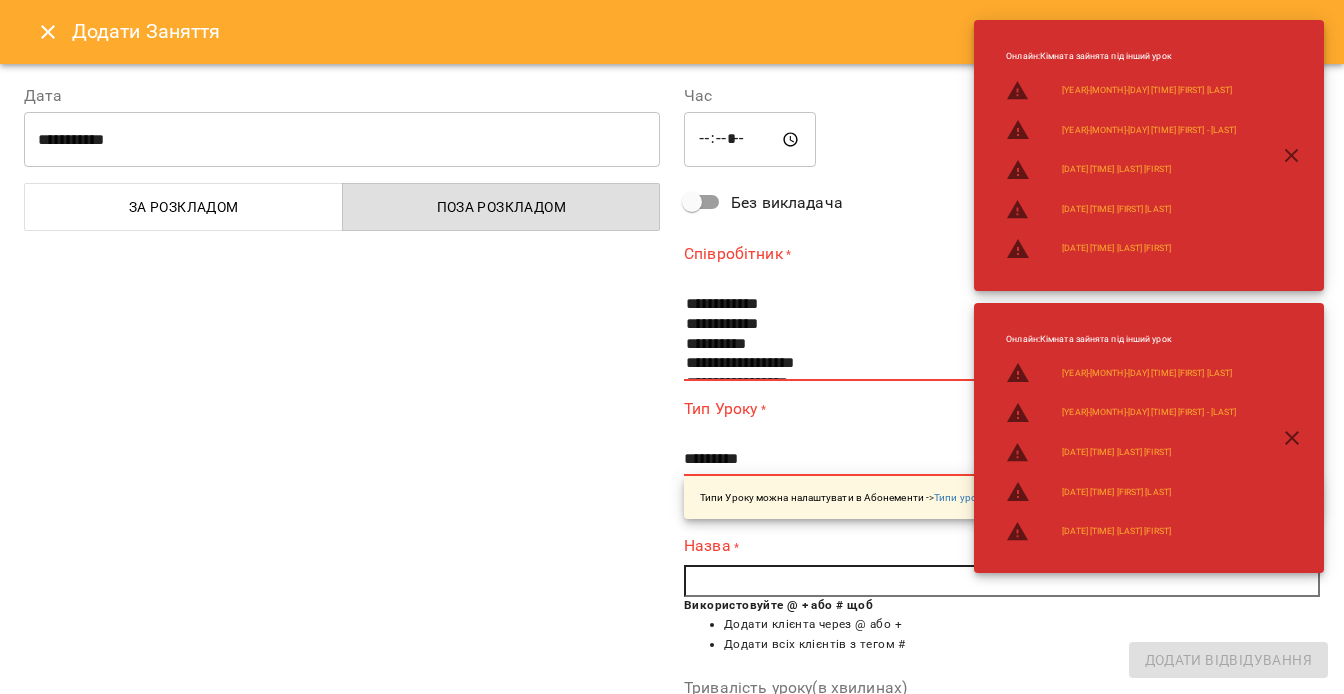 click on "*****" at bounding box center (750, 140) 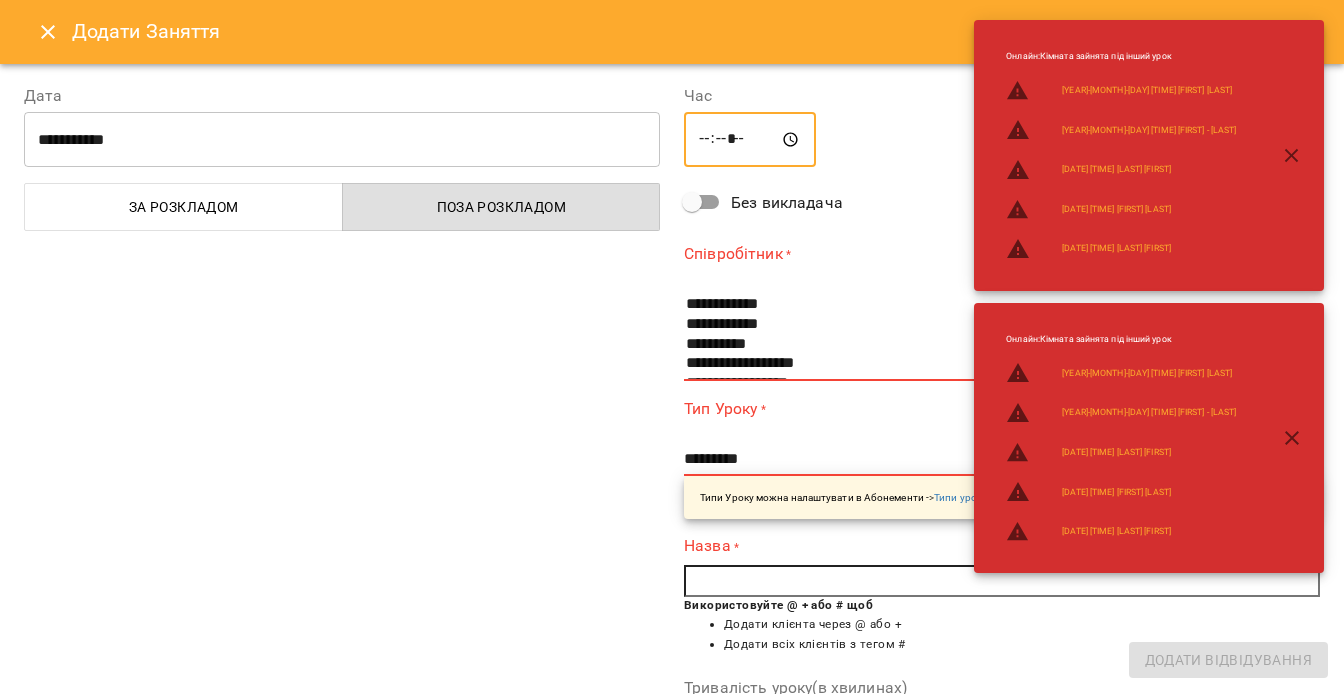 type on "*****" 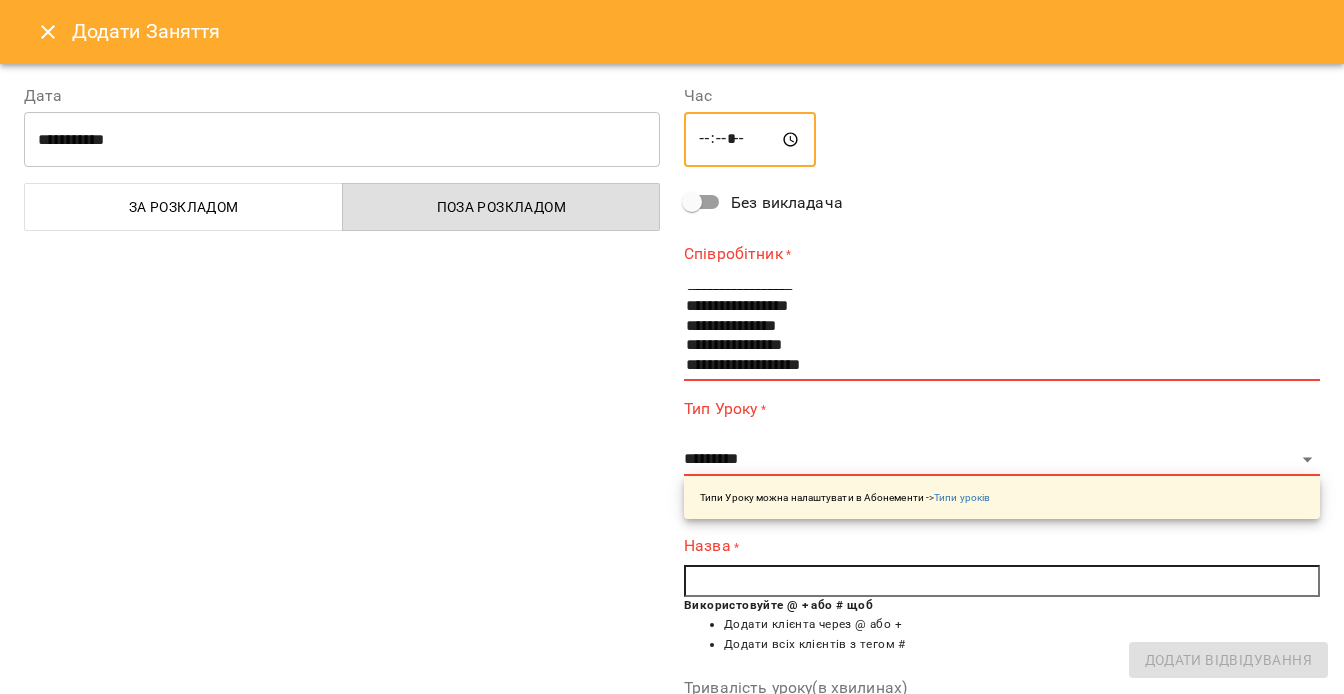 scroll, scrollTop: 158, scrollLeft: 0, axis: vertical 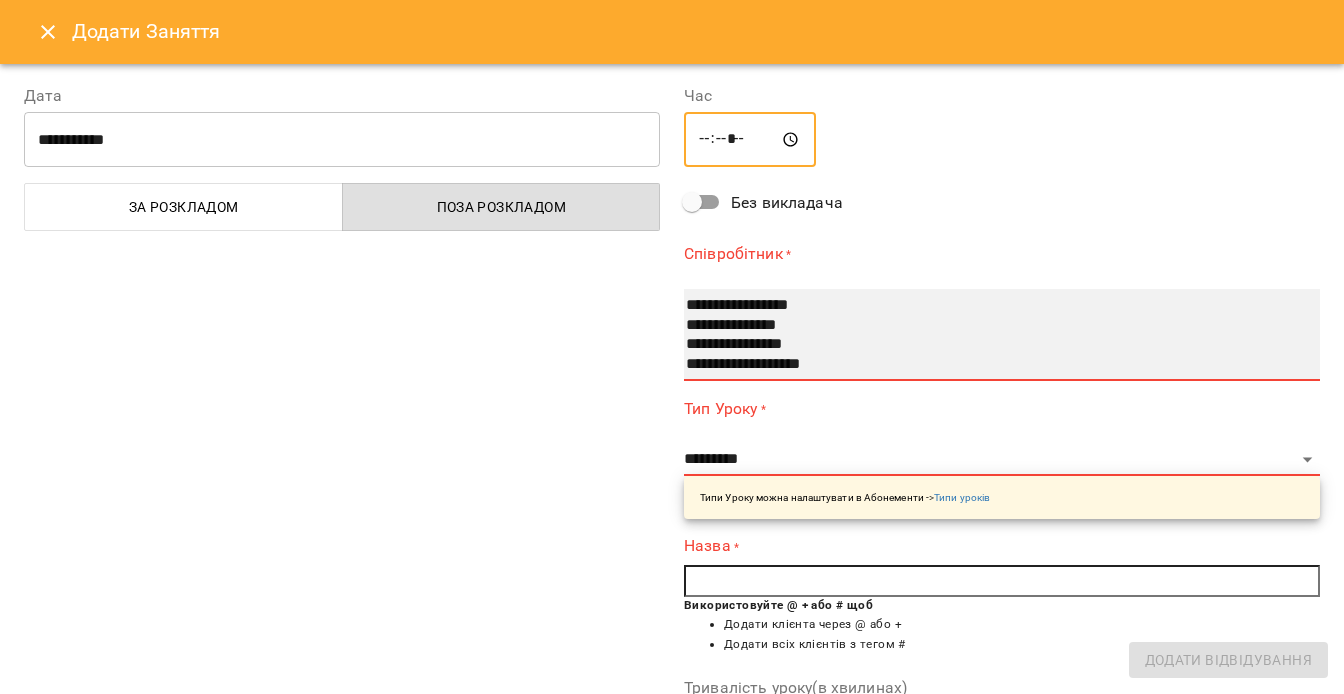 select on "**********" 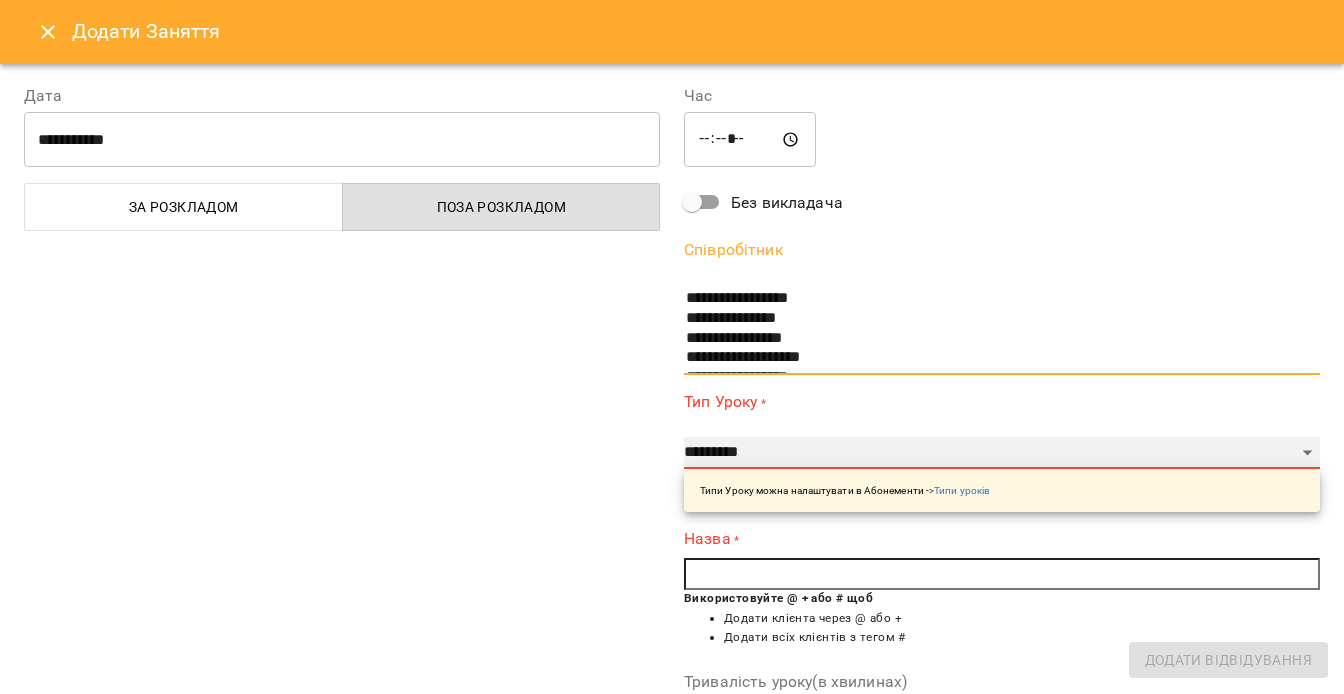 click on "**********" at bounding box center [1002, 453] 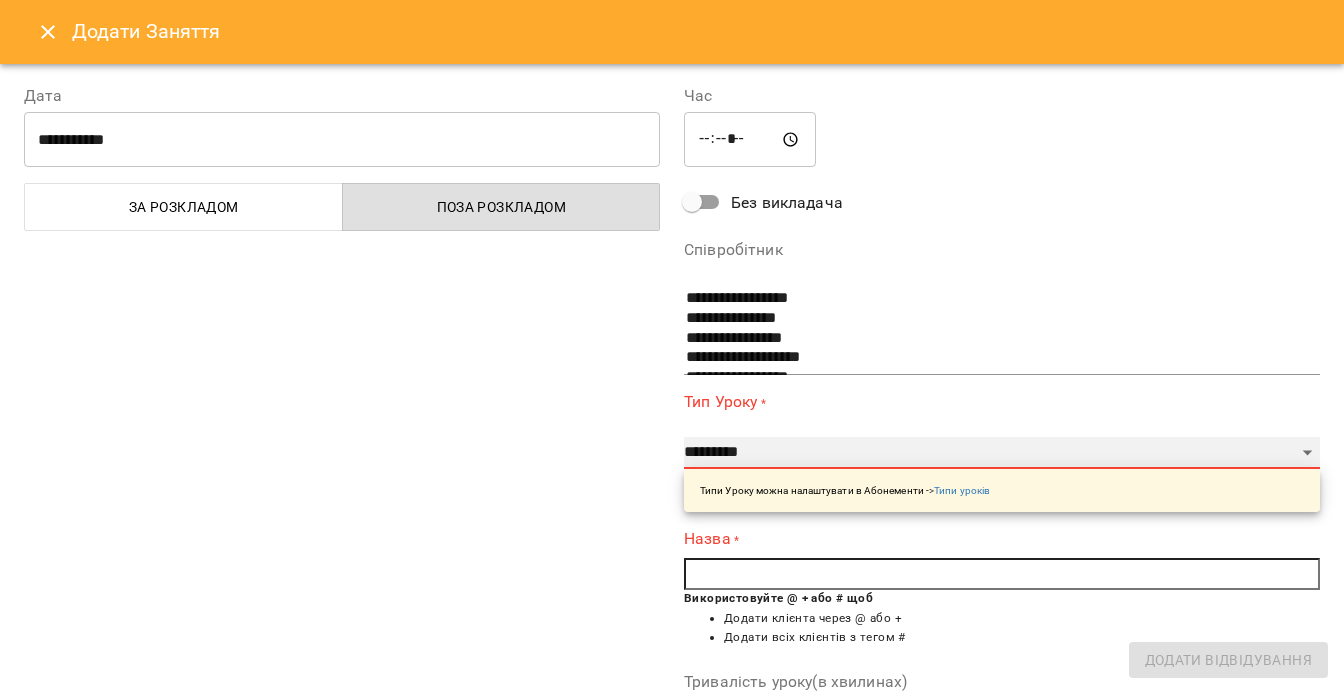 select on "*******" 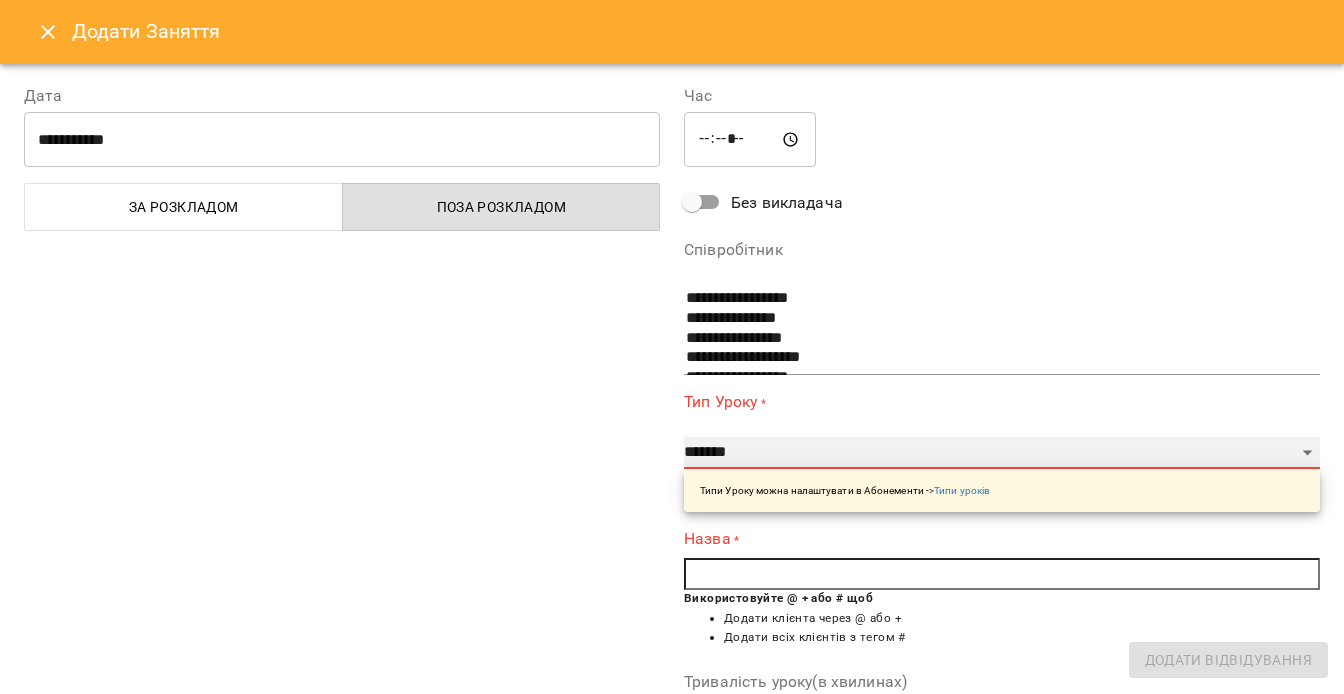 type on "**" 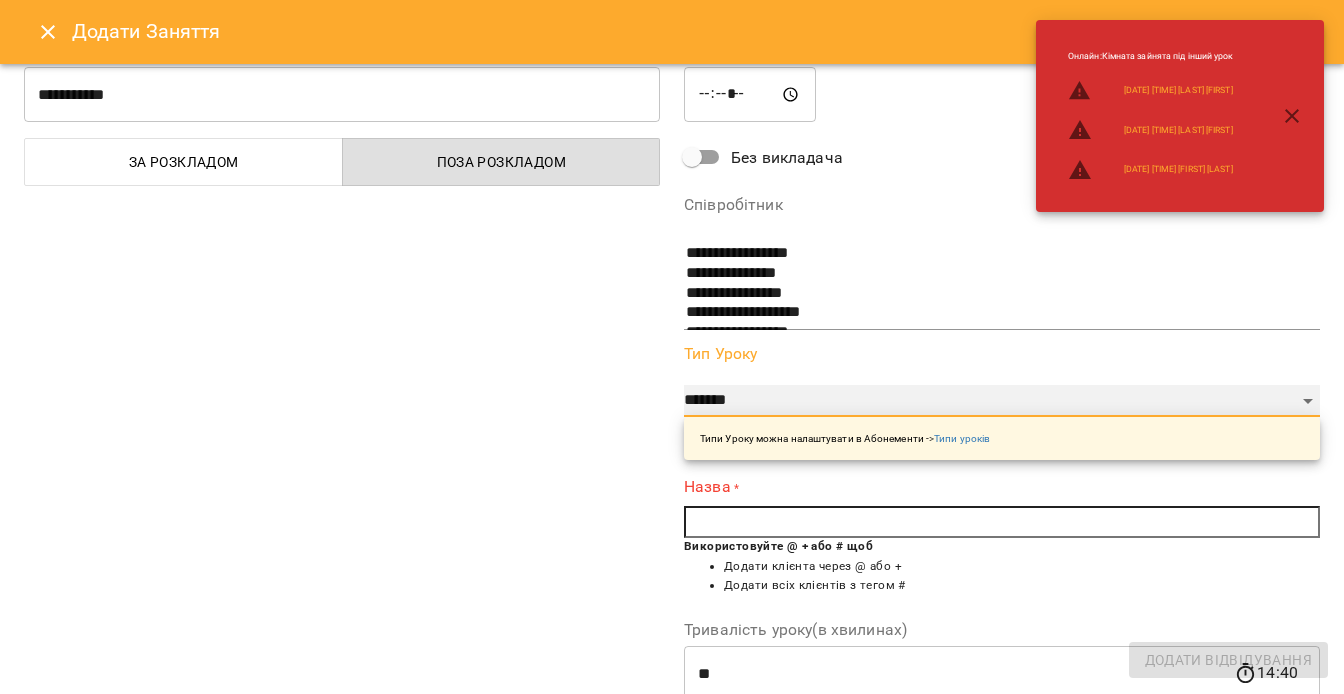 scroll, scrollTop: 101, scrollLeft: 0, axis: vertical 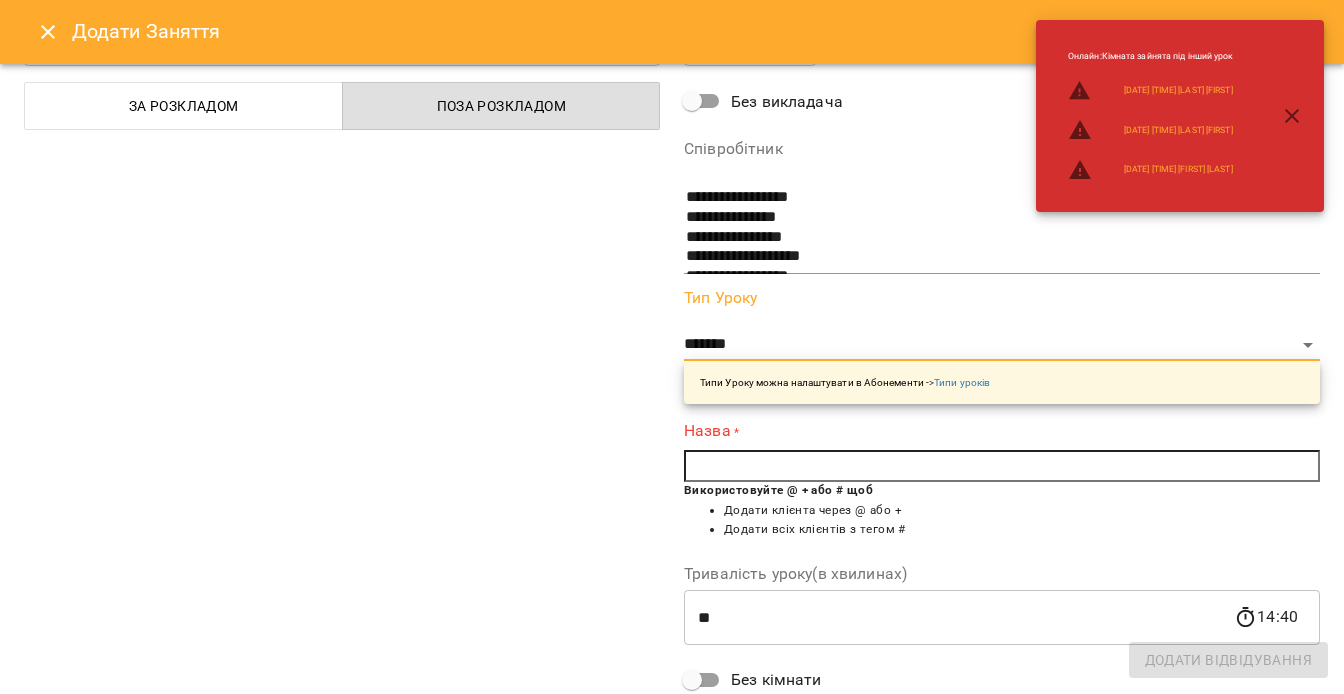 click at bounding box center [1002, 466] 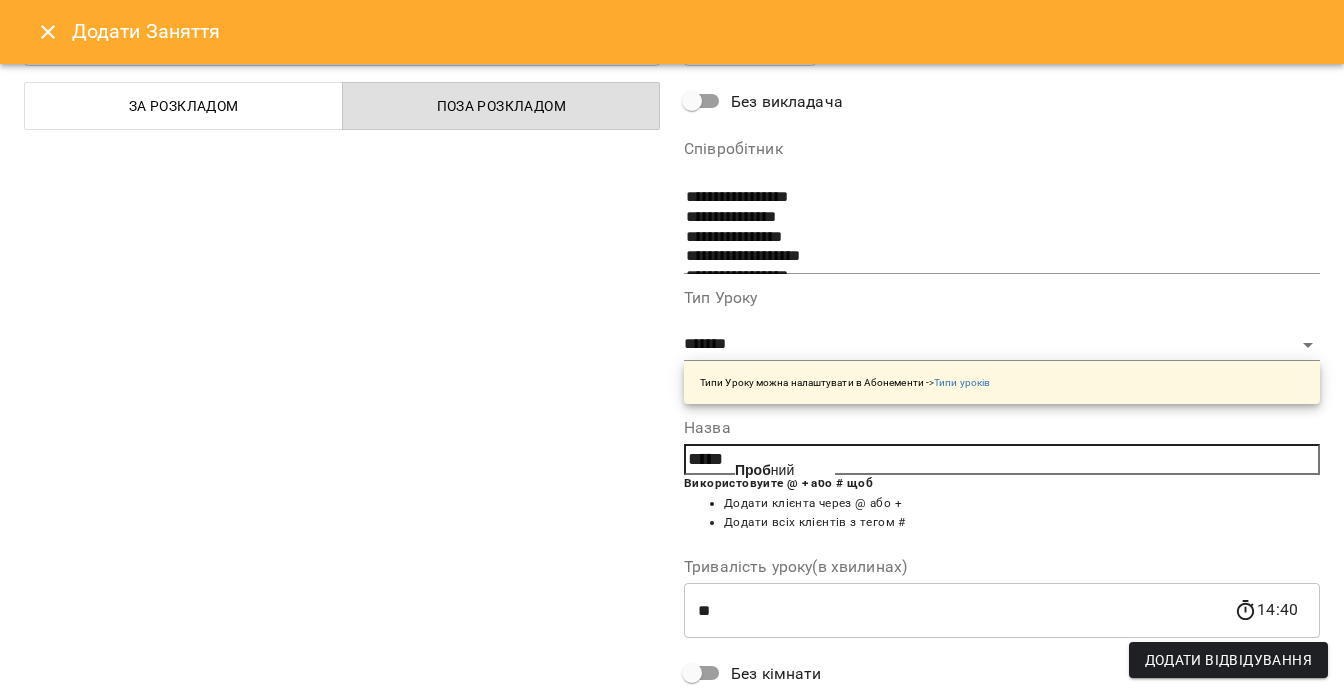 click on "Проб" 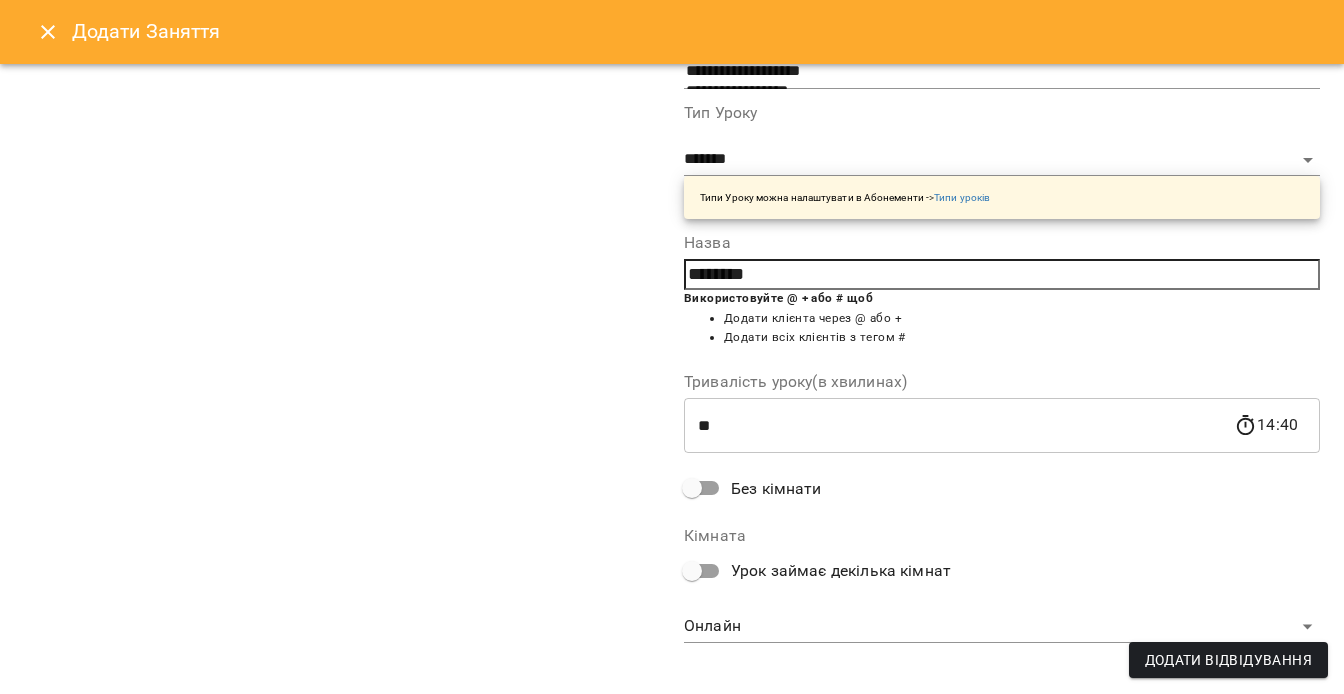 scroll, scrollTop: 302, scrollLeft: 0, axis: vertical 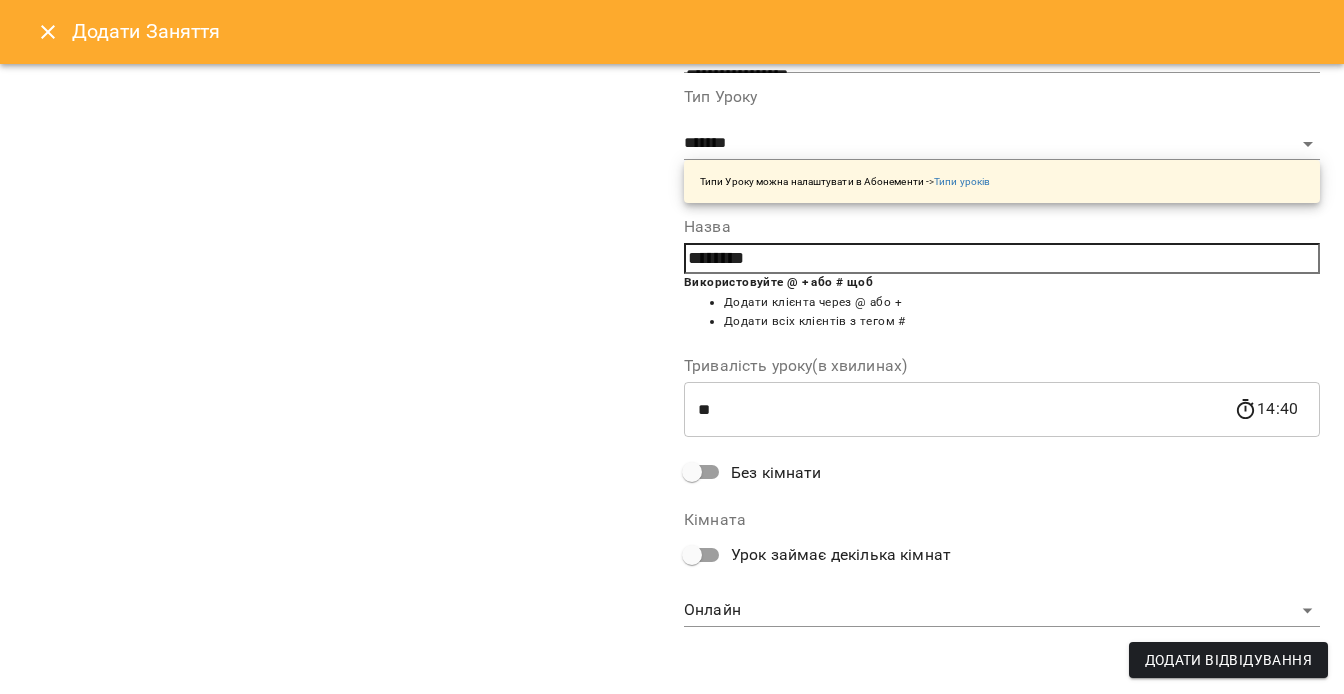 click on "Додати Відвідування" at bounding box center [1228, 660] 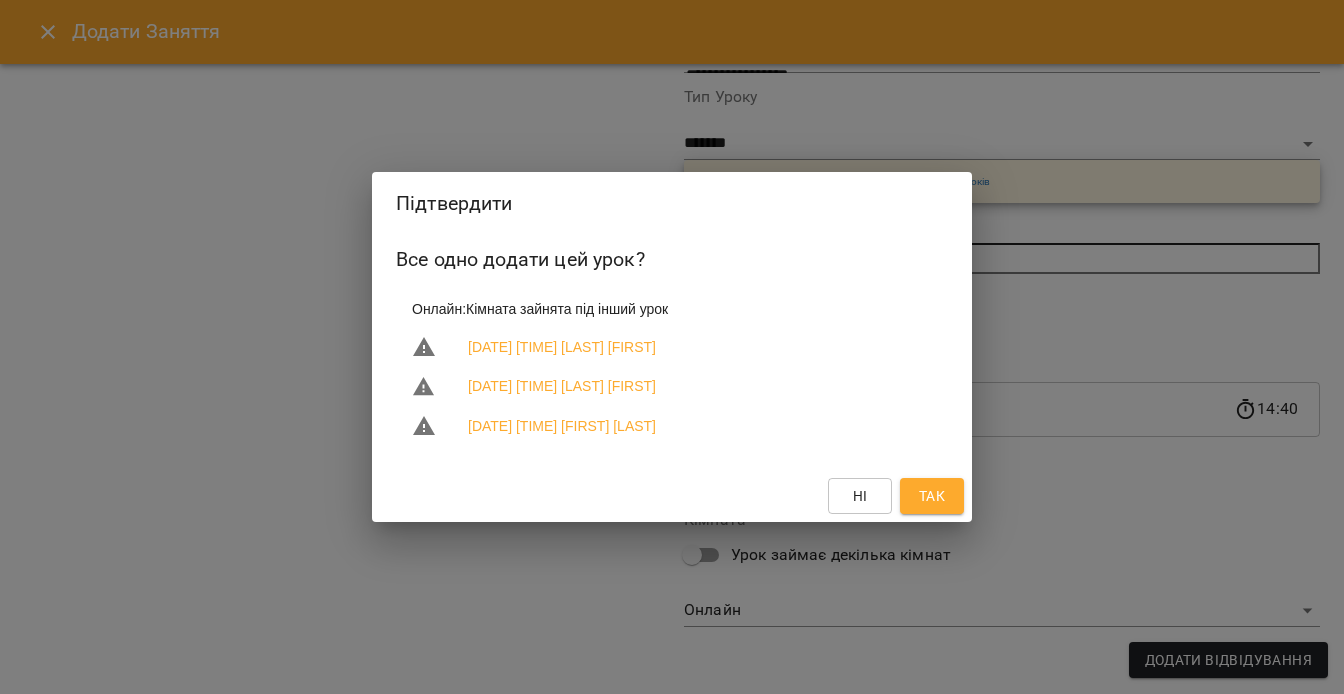 click on "Ні Так" at bounding box center [672, 496] 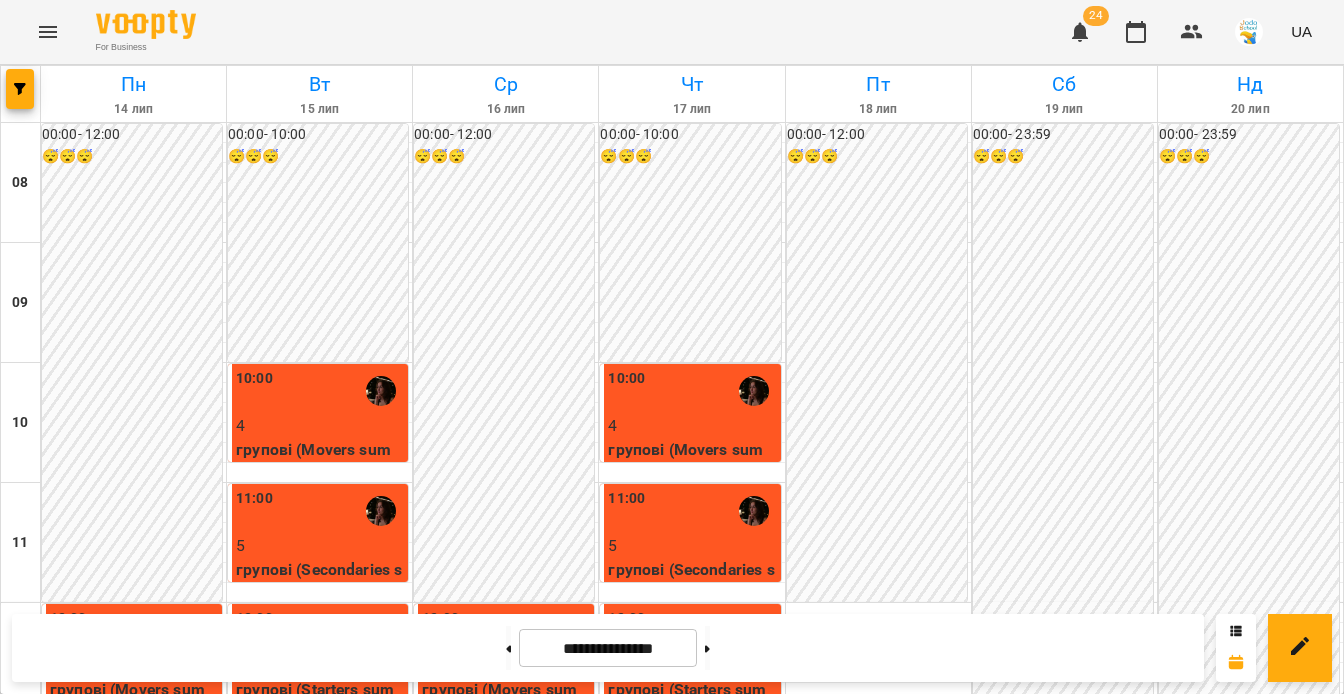 scroll, scrollTop: 793, scrollLeft: 0, axis: vertical 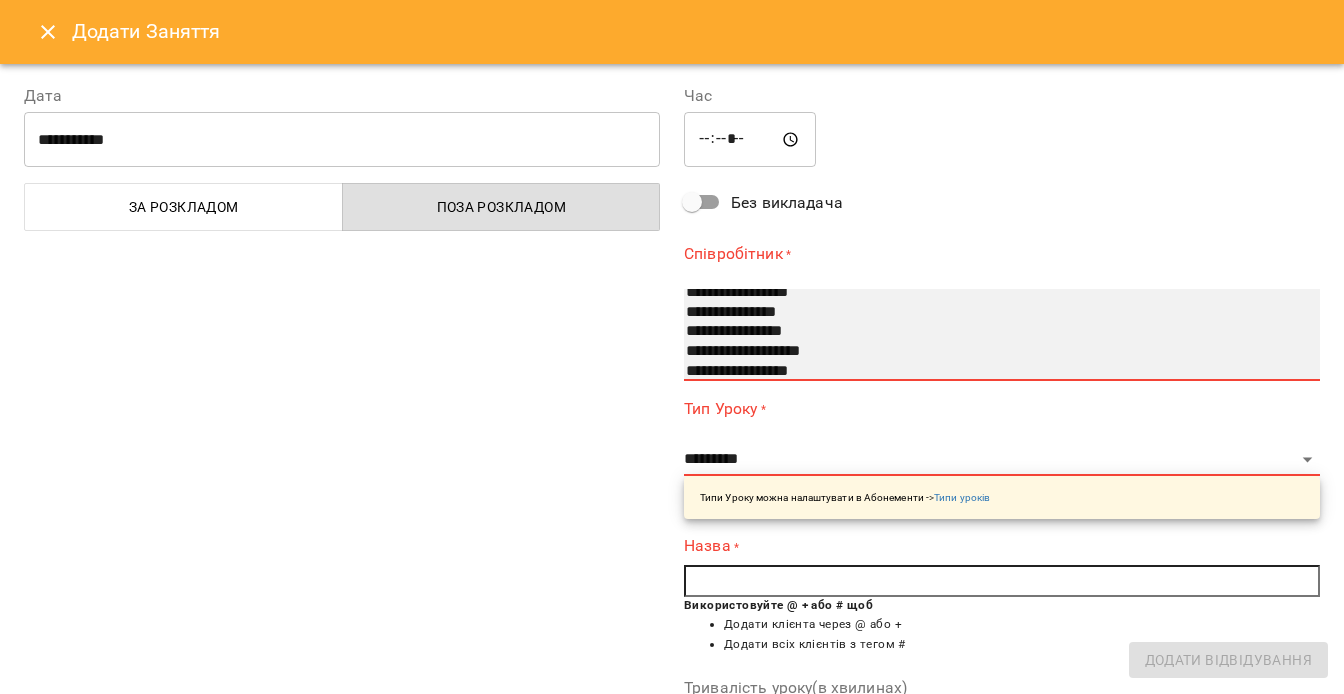 select on "**********" 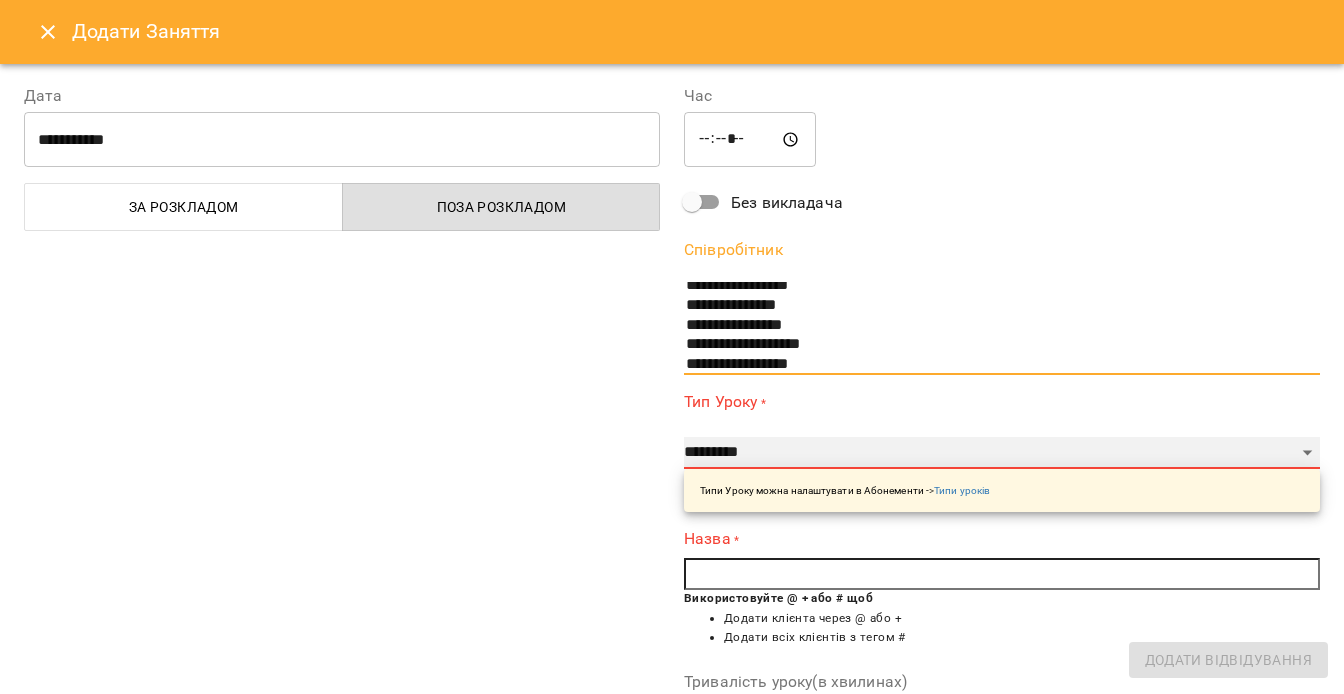 click on "**********" at bounding box center (1002, 453) 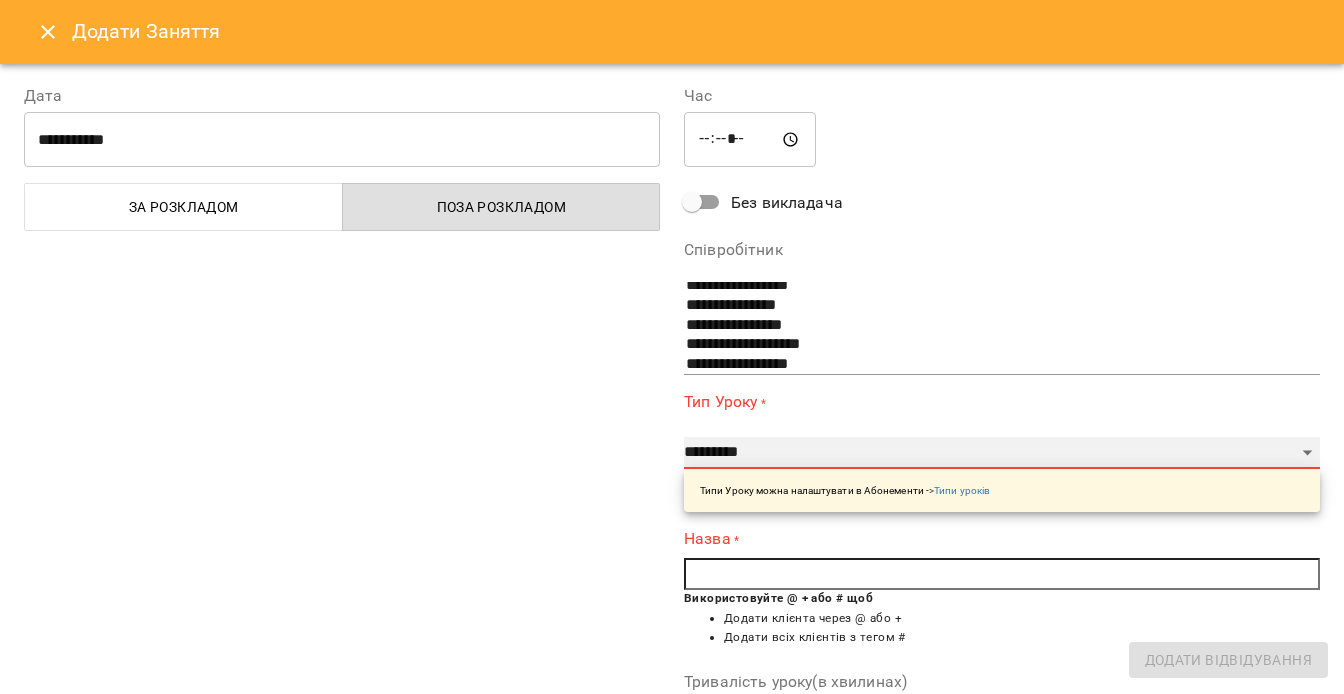 select on "*******" 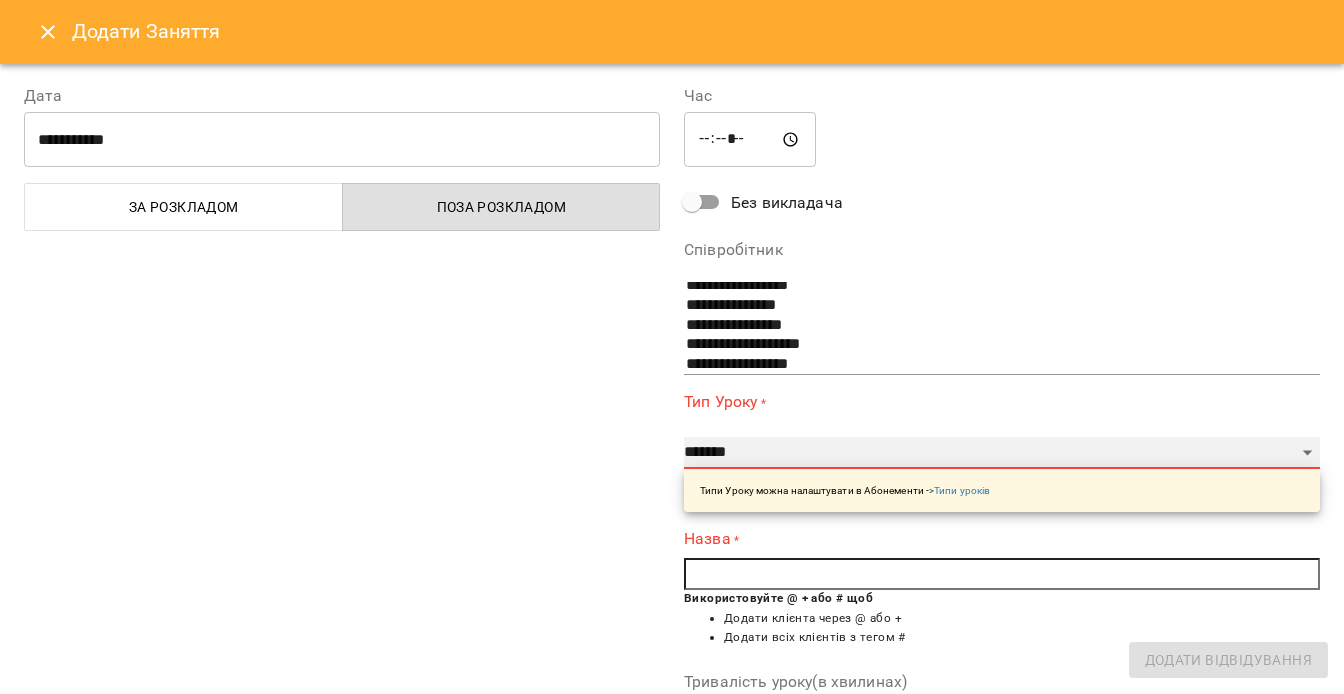 type on "**" 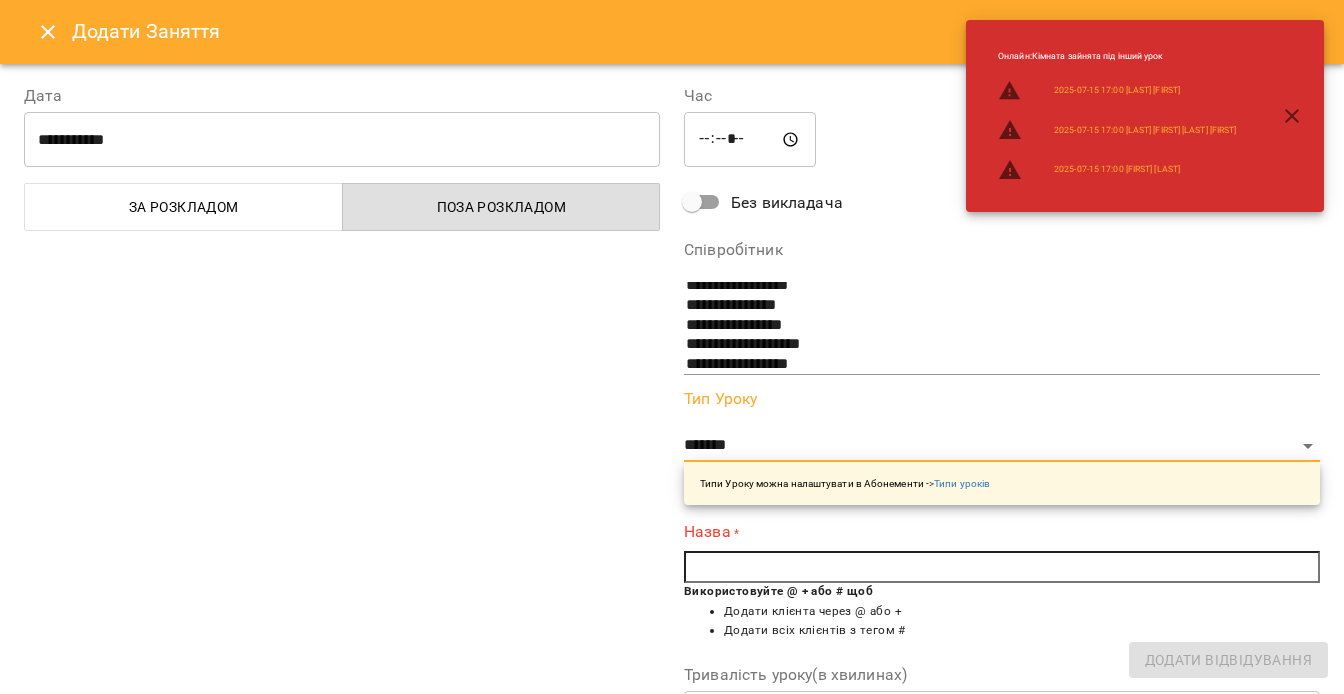 click at bounding box center [1002, 567] 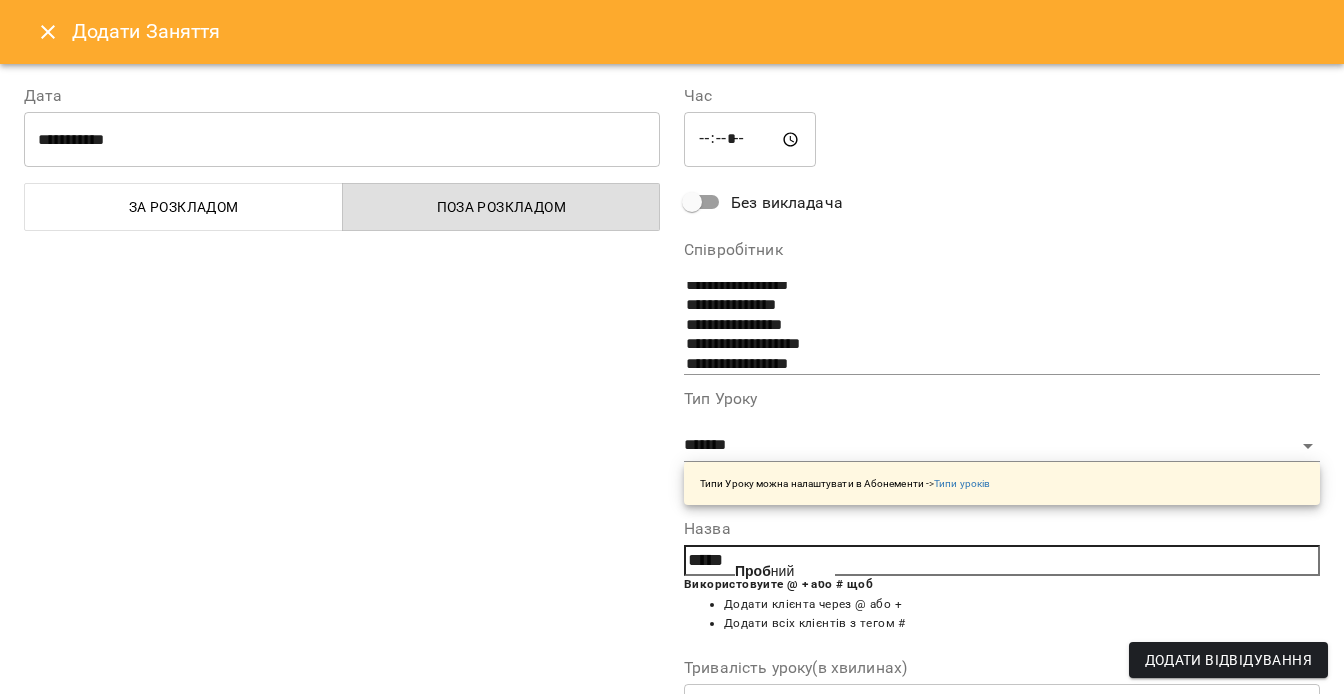 click on "Проб" 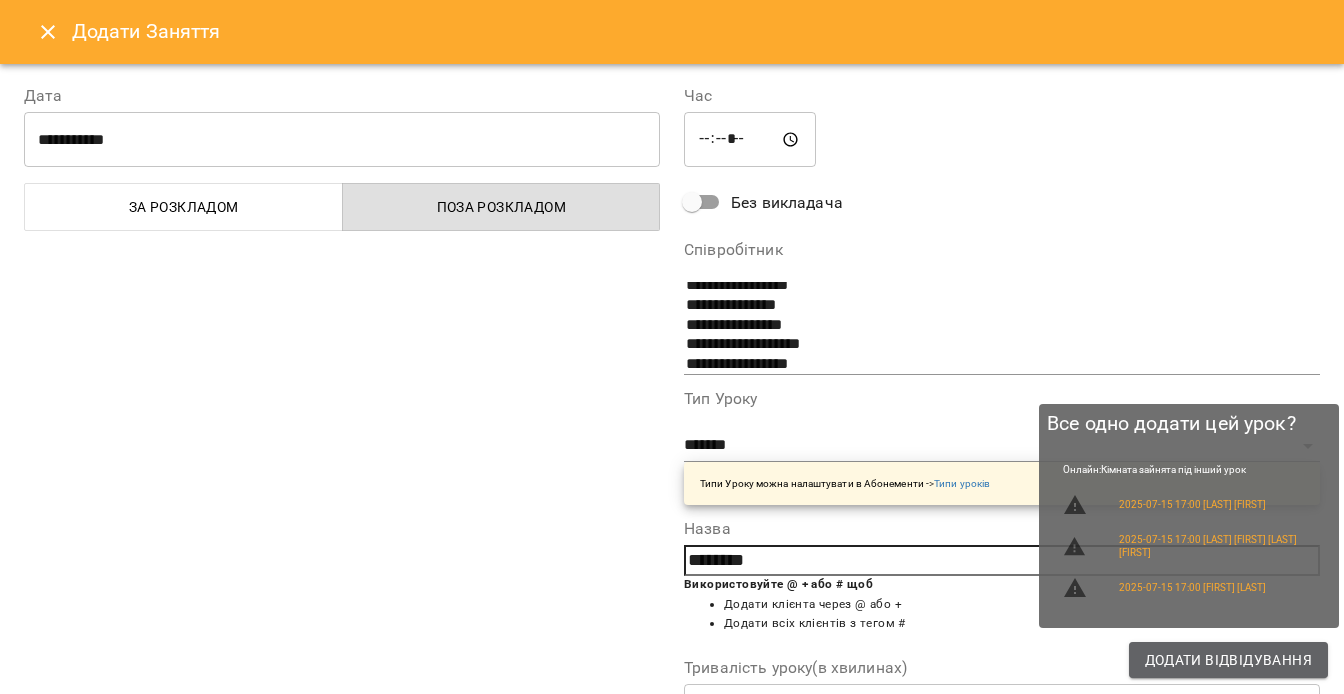 click on "Додати Відвідування" at bounding box center (1228, 660) 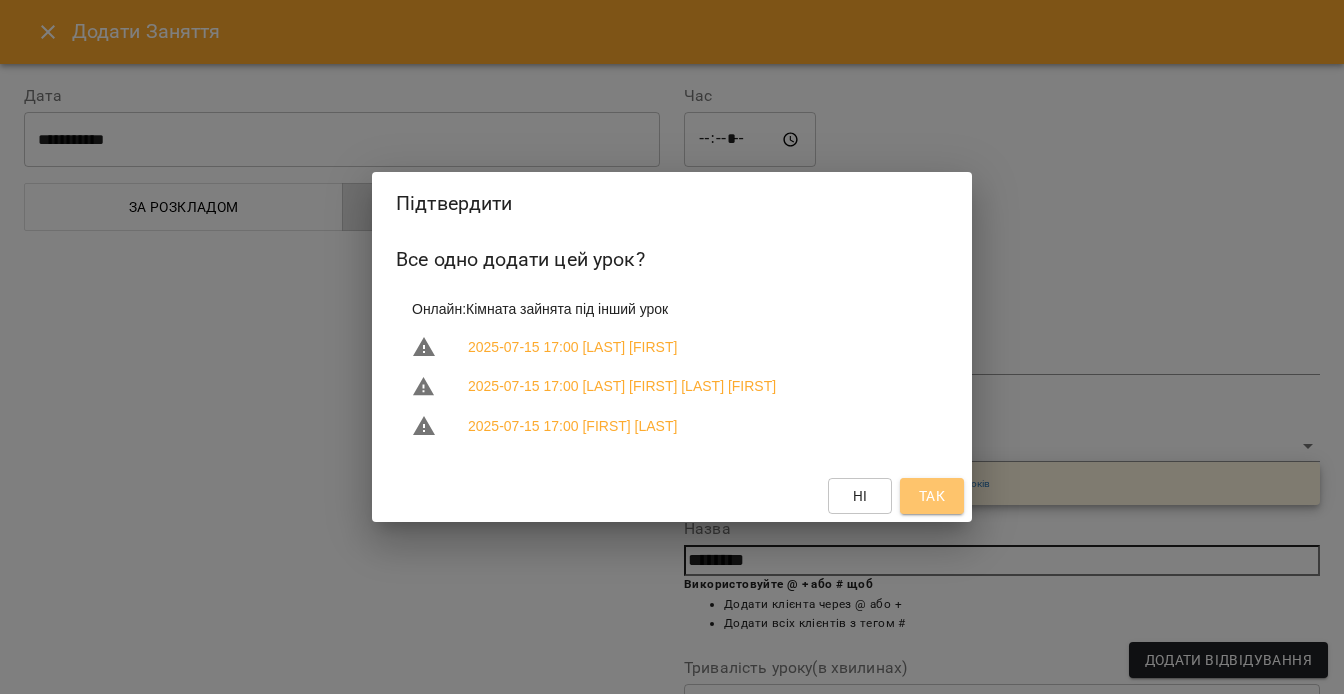 click on "Так" at bounding box center (932, 496) 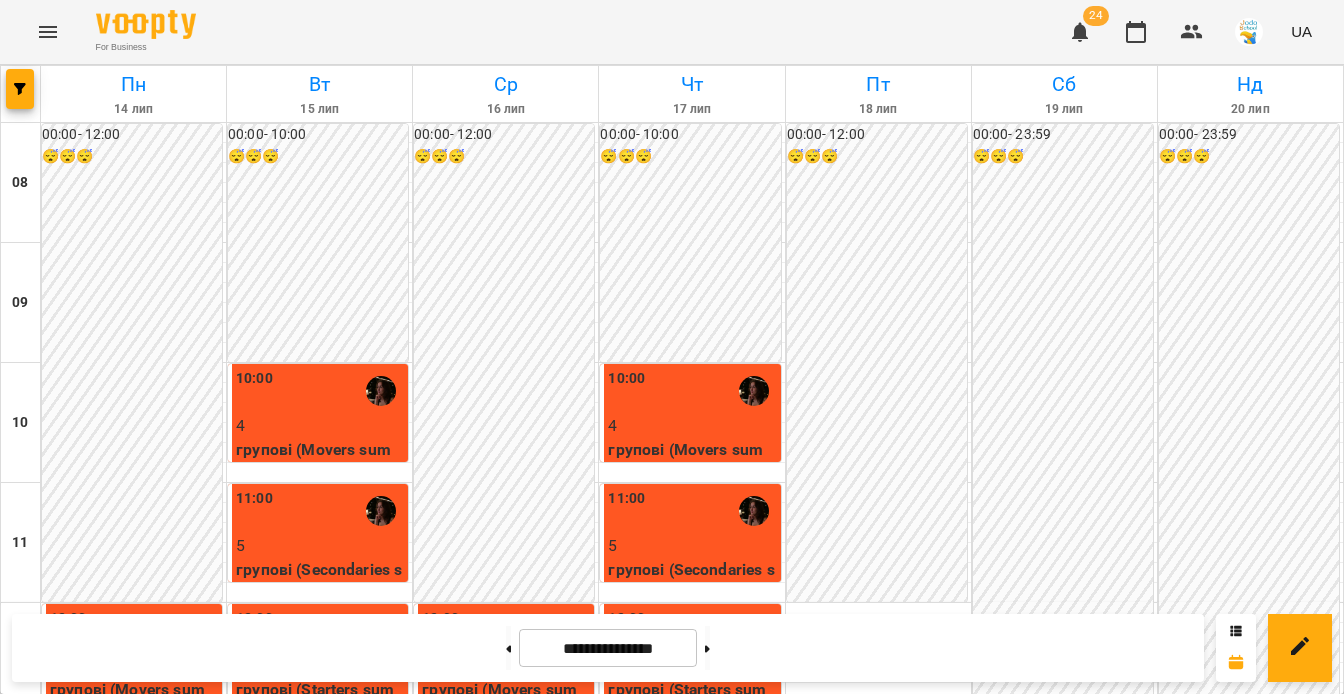 scroll, scrollTop: 720, scrollLeft: 0, axis: vertical 